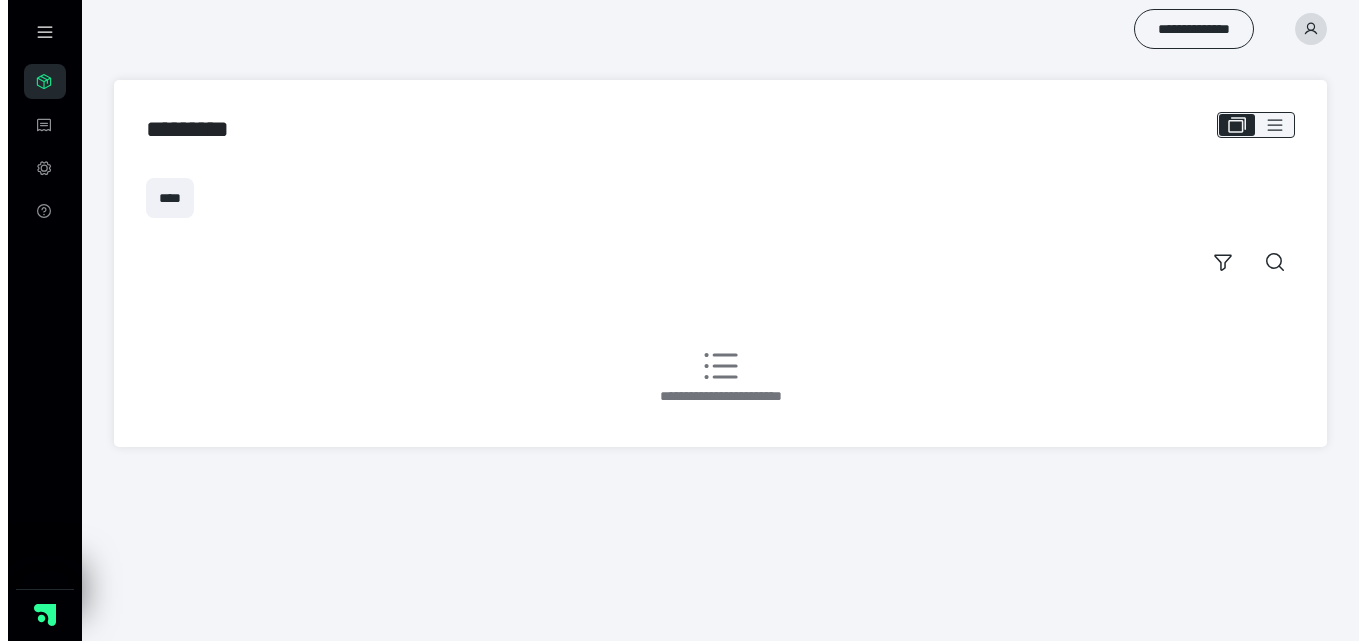 scroll, scrollTop: 0, scrollLeft: 0, axis: both 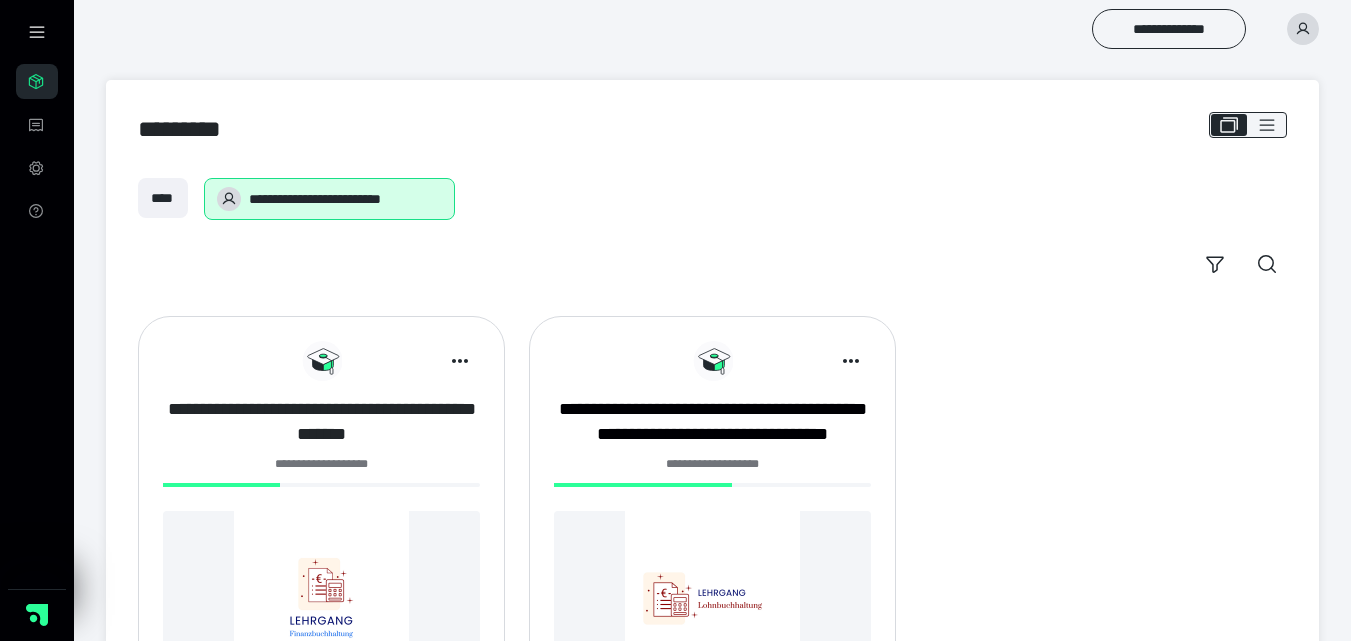 click on "**********" at bounding box center (321, 422) 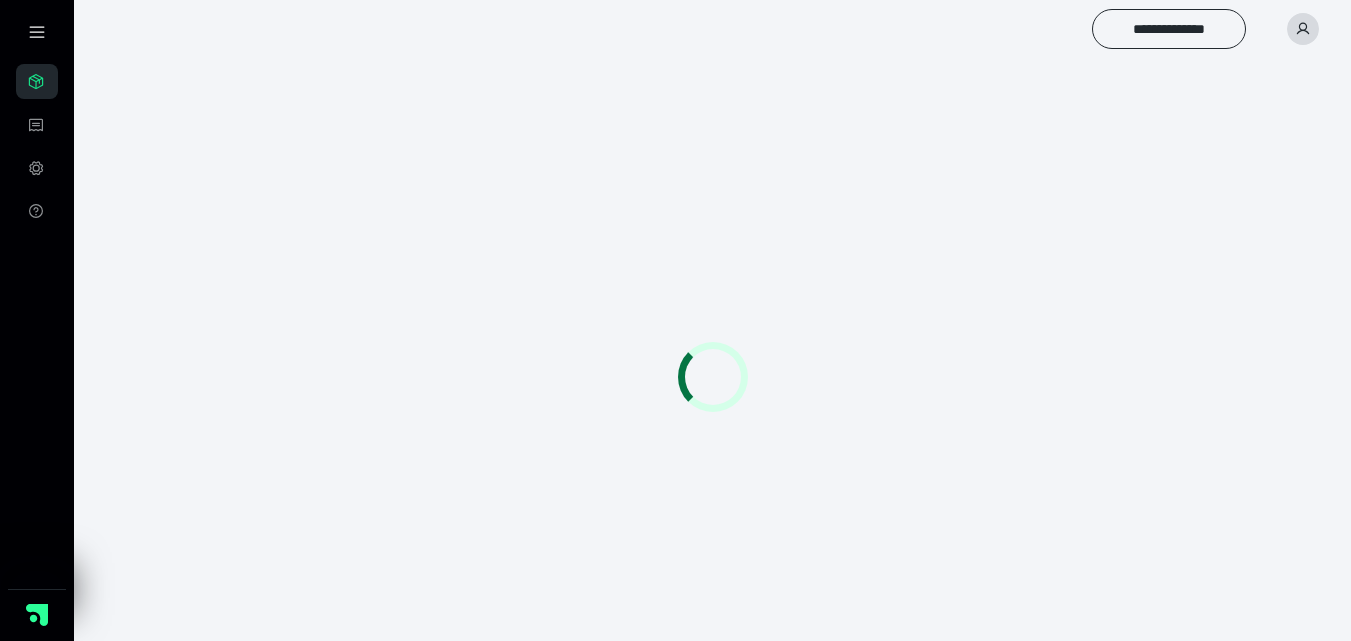 scroll, scrollTop: 0, scrollLeft: 0, axis: both 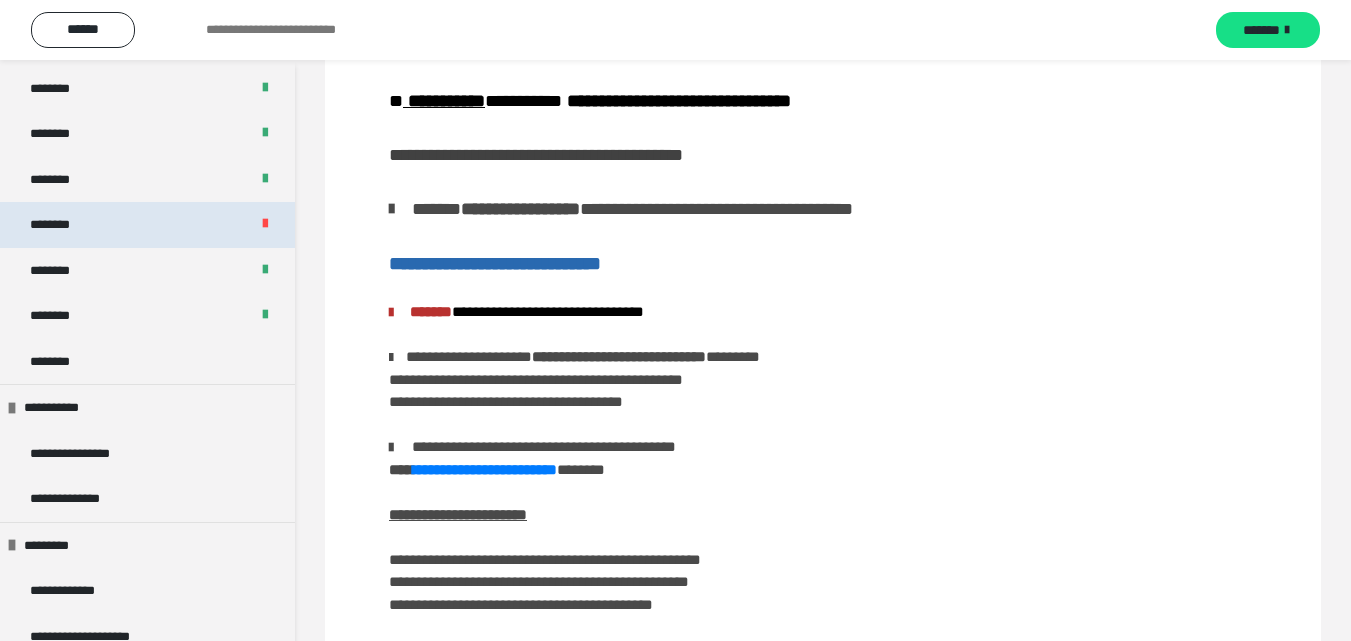 click on "********" at bounding box center (60, 225) 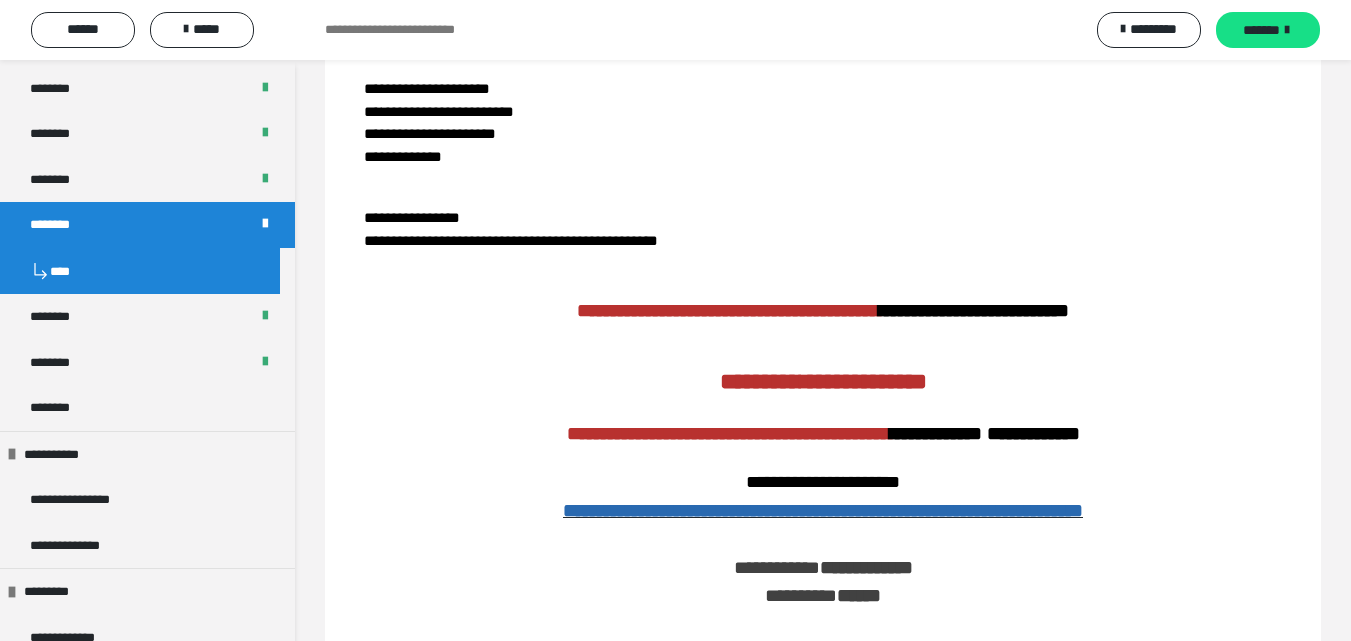 scroll, scrollTop: 0, scrollLeft: 0, axis: both 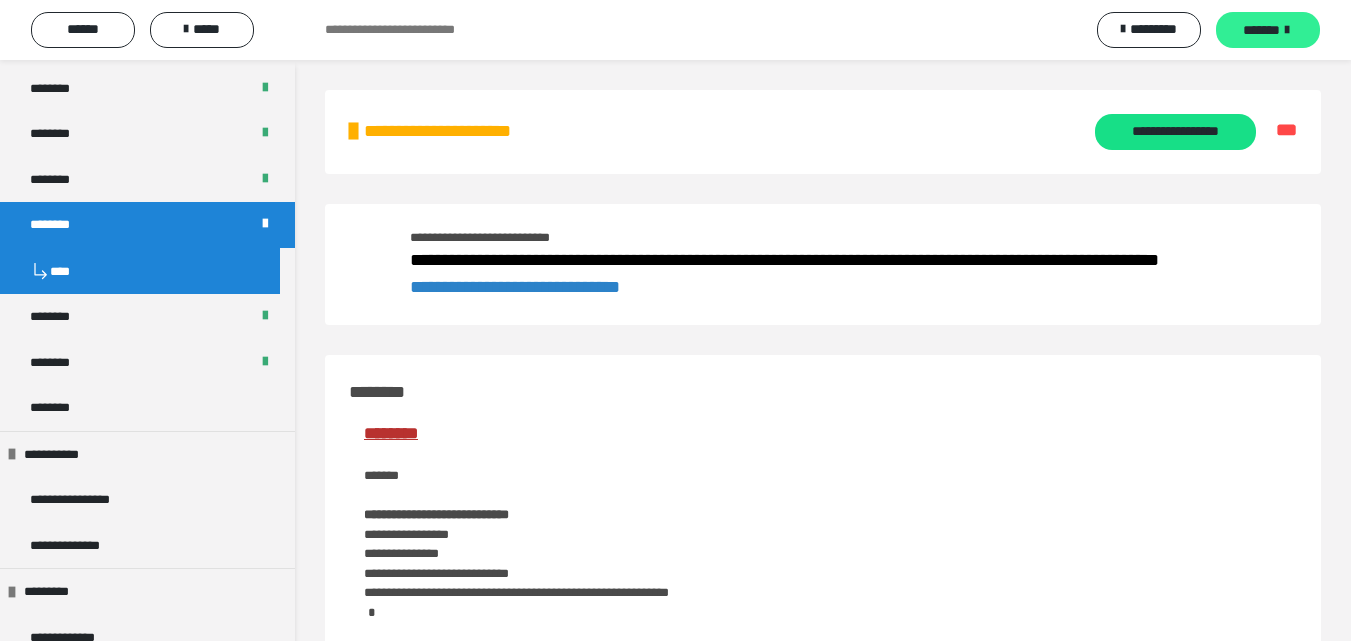 click on "*******" at bounding box center [1261, 30] 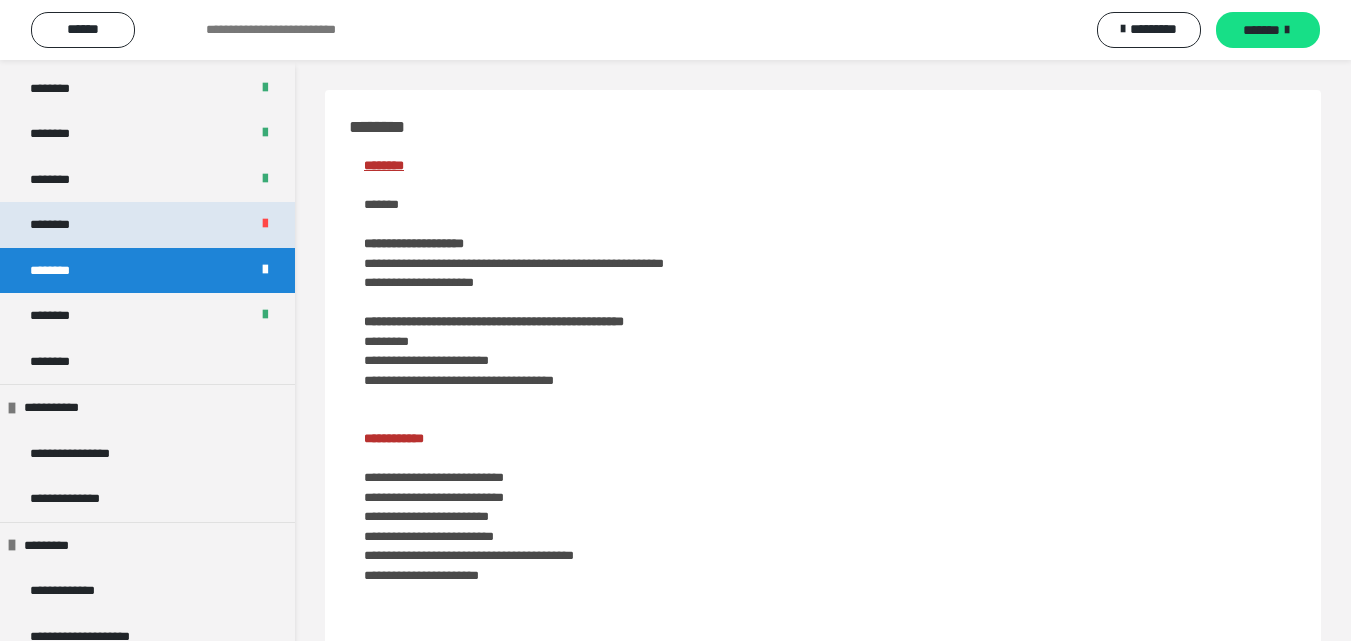 click on "********" at bounding box center (60, 225) 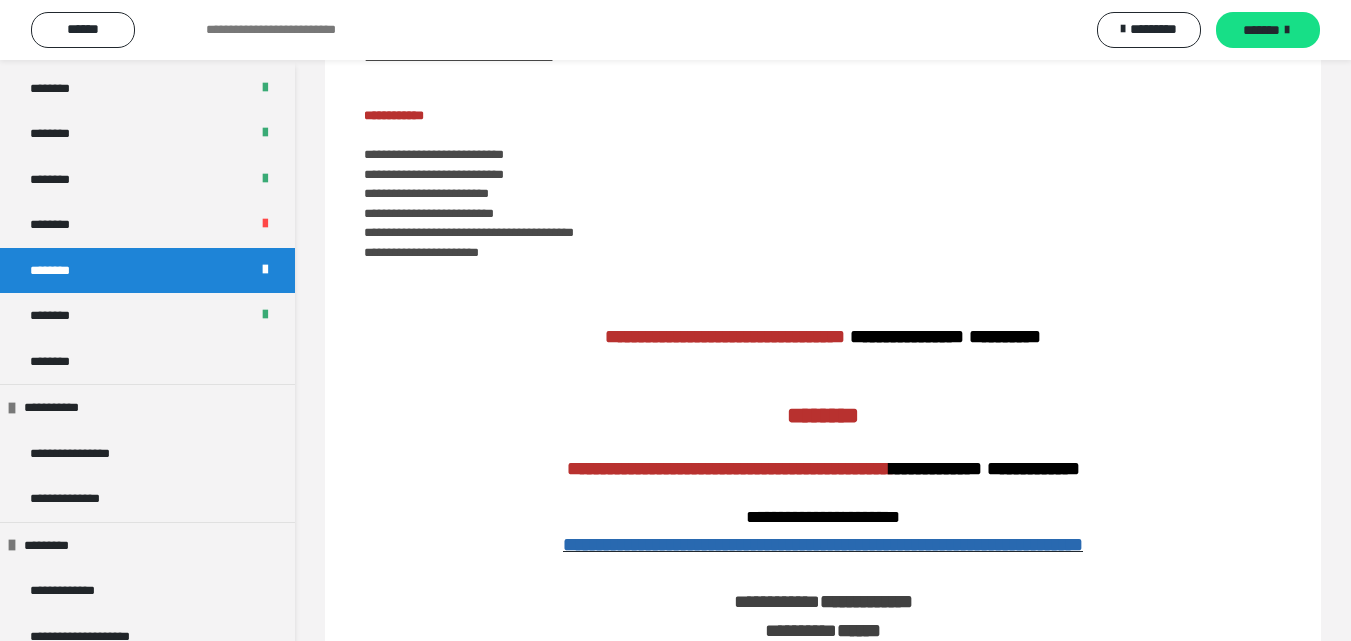 scroll, scrollTop: 0, scrollLeft: 0, axis: both 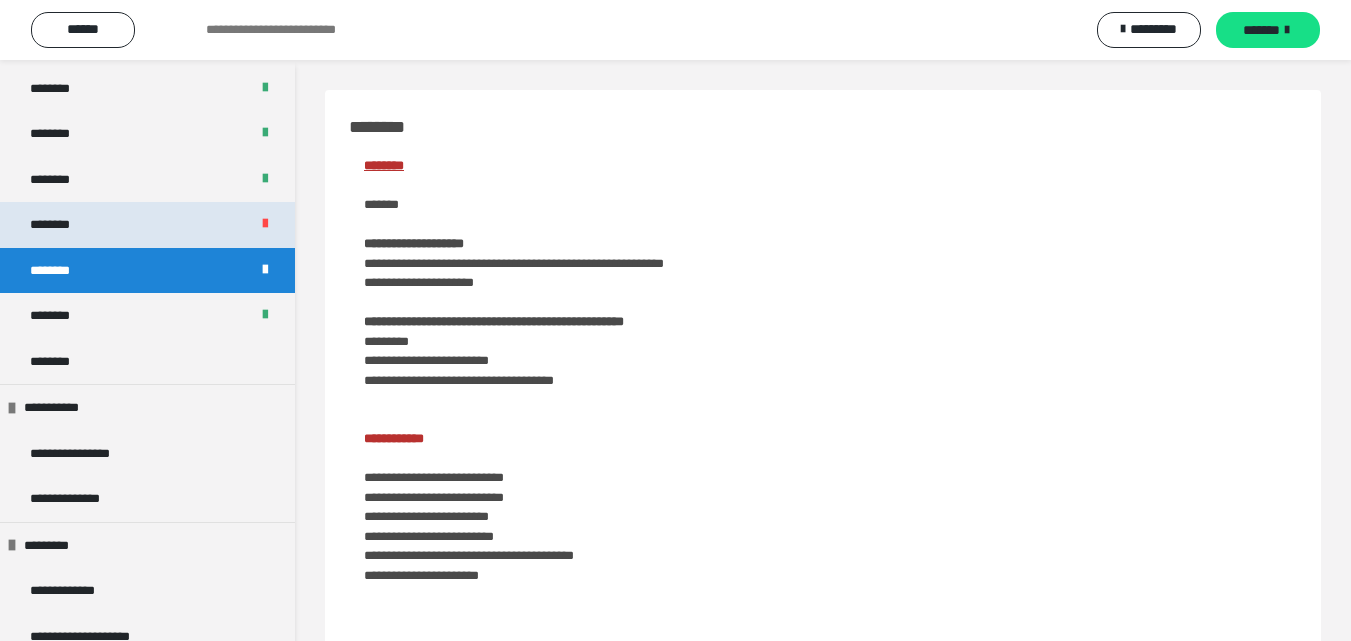 click on "********" at bounding box center (60, 225) 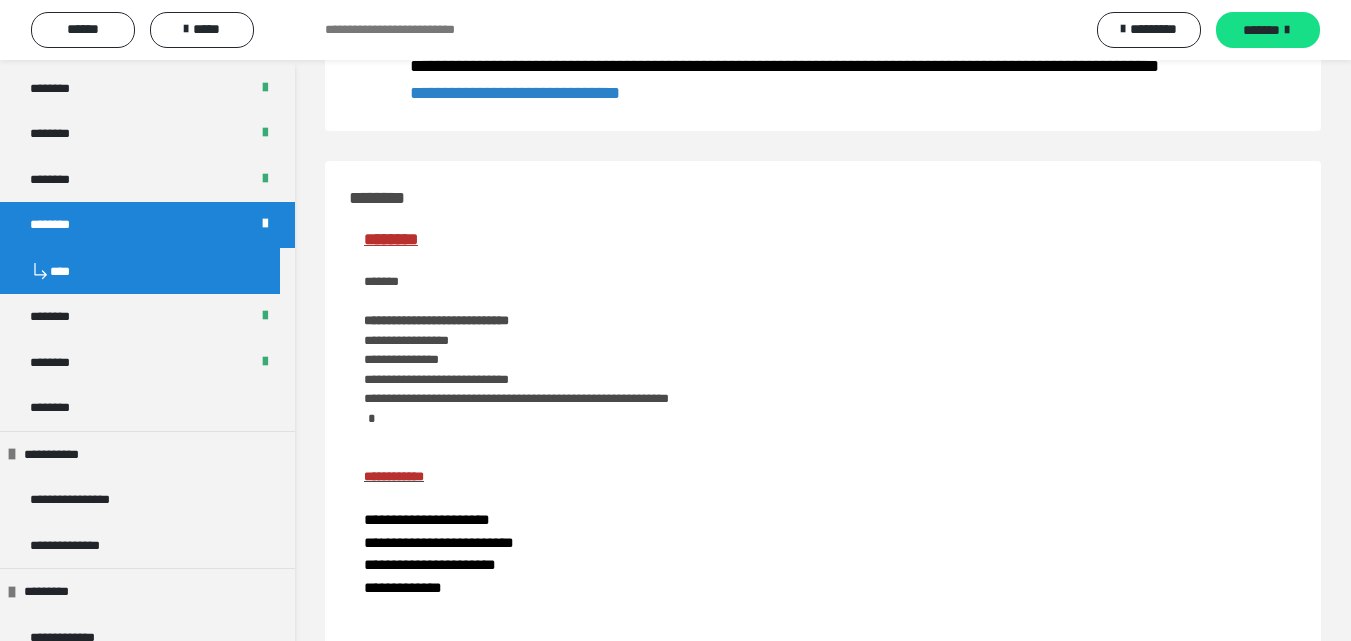scroll, scrollTop: 0, scrollLeft: 0, axis: both 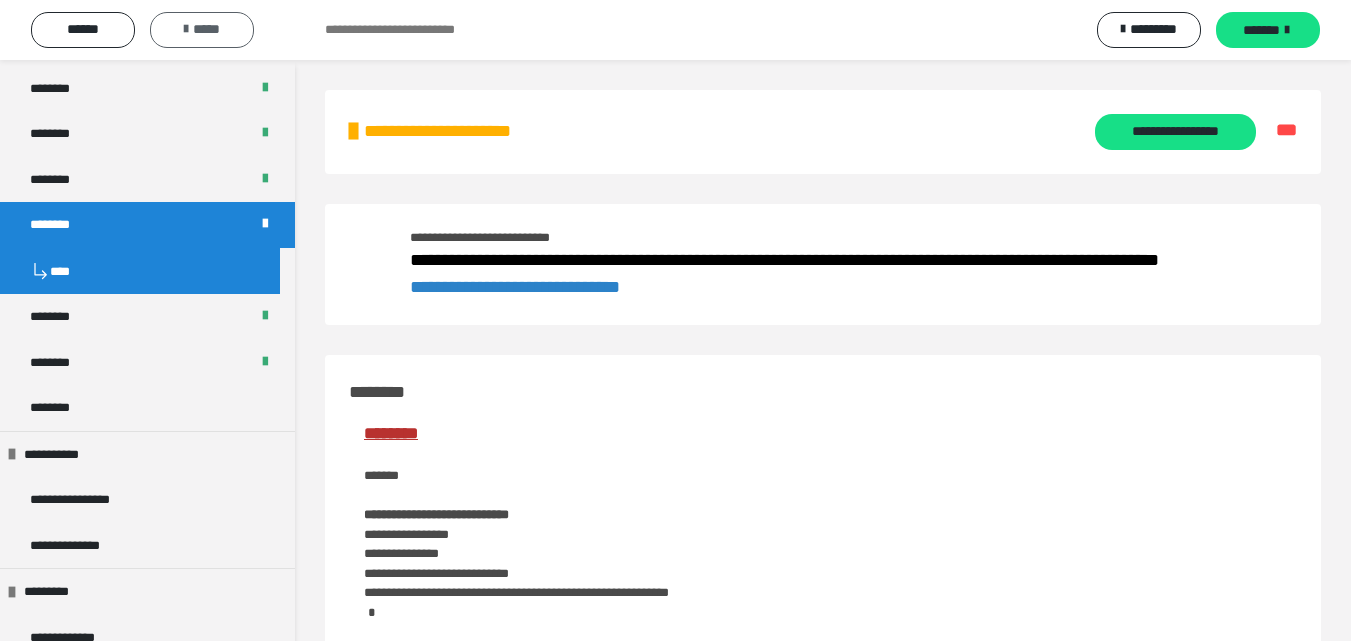 click on "*****" at bounding box center [202, 30] 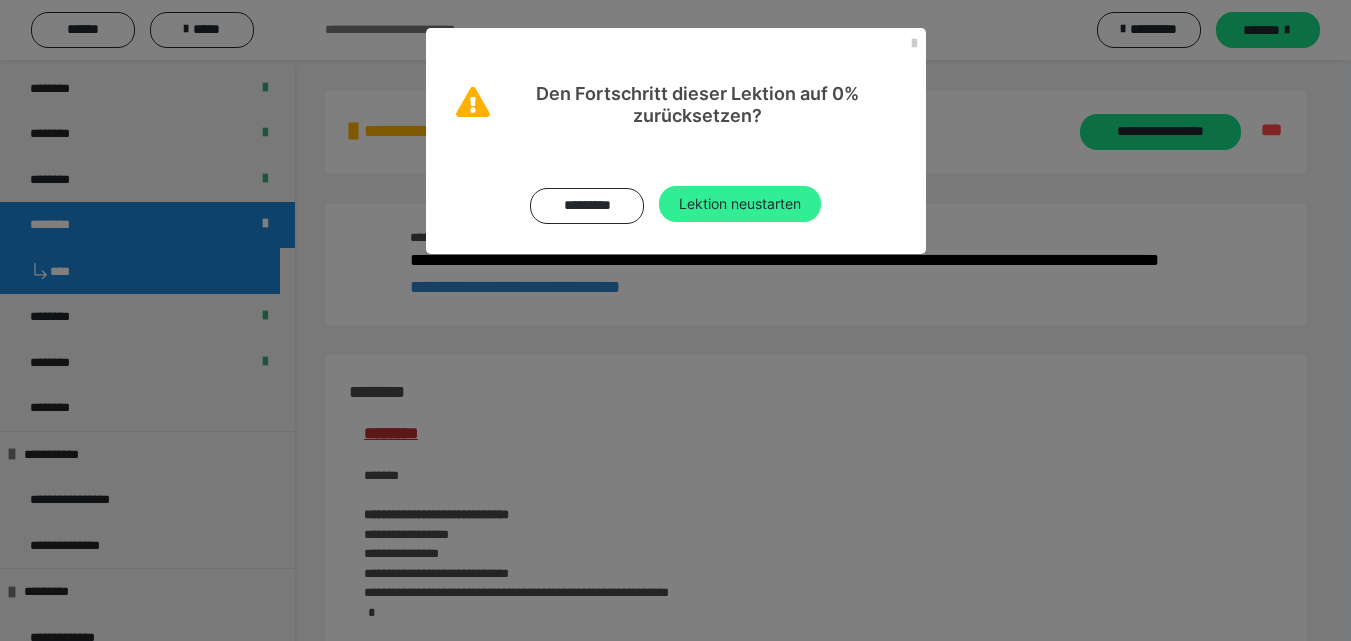 click on "Lektion neustarten" at bounding box center (740, 204) 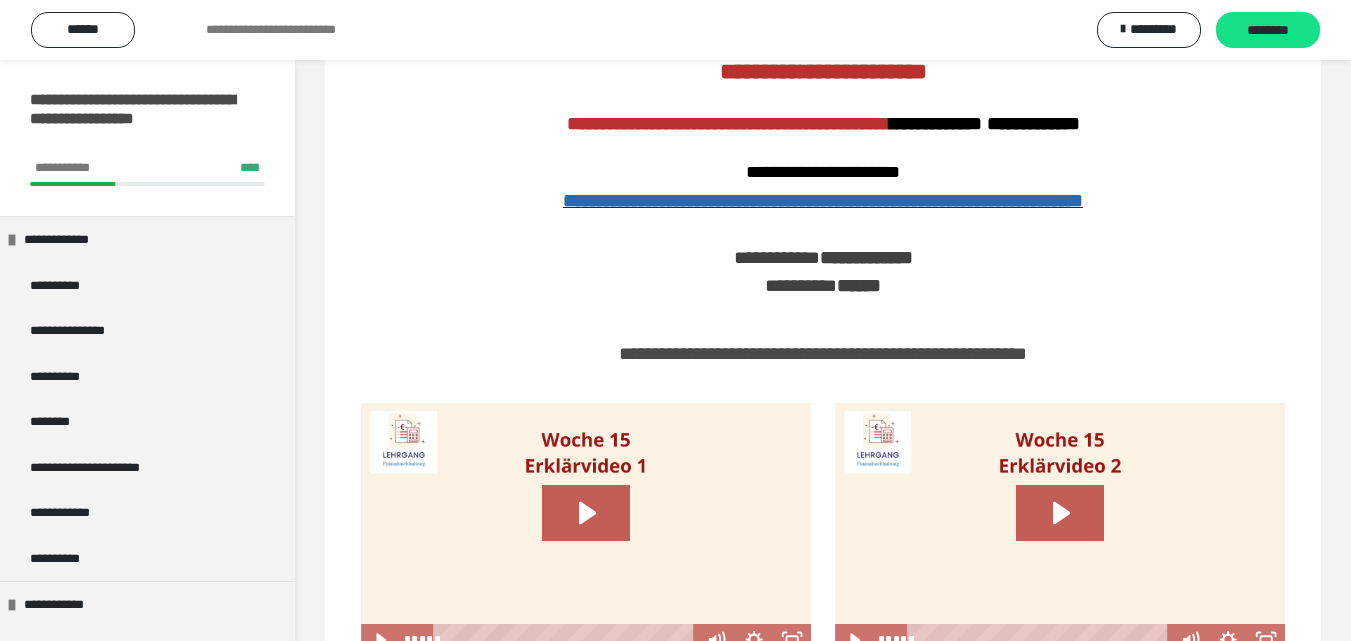 scroll, scrollTop: 500, scrollLeft: 0, axis: vertical 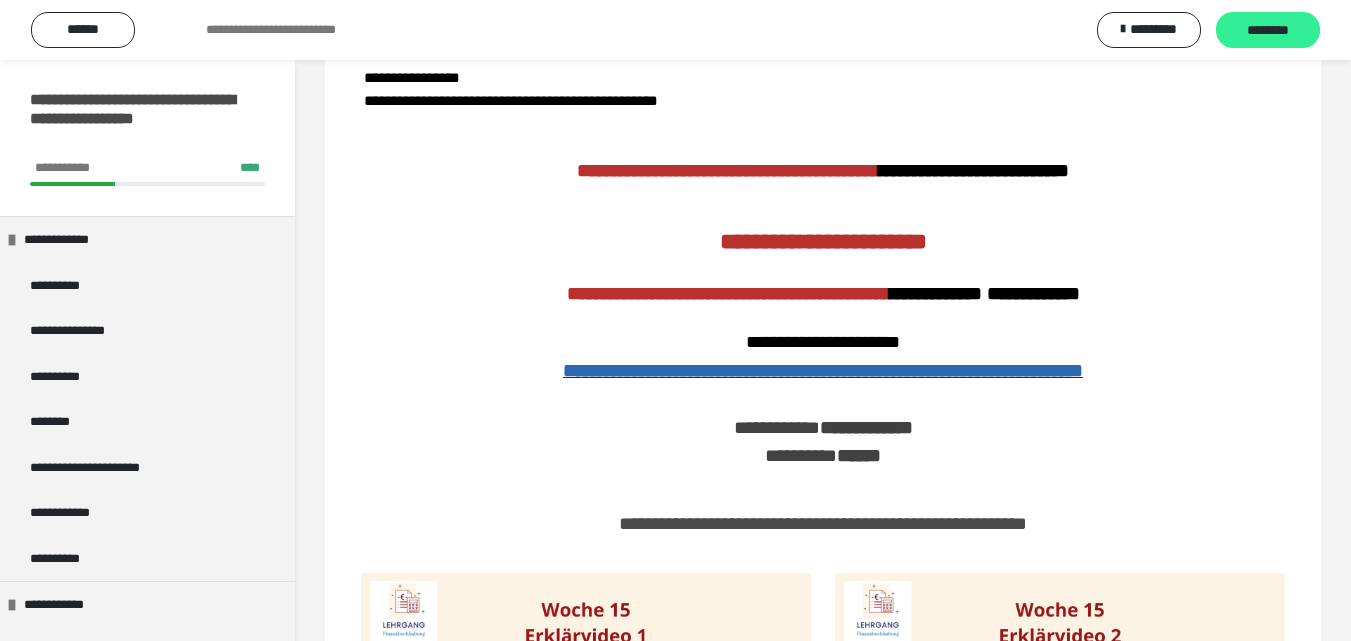 click on "********" at bounding box center [1268, 31] 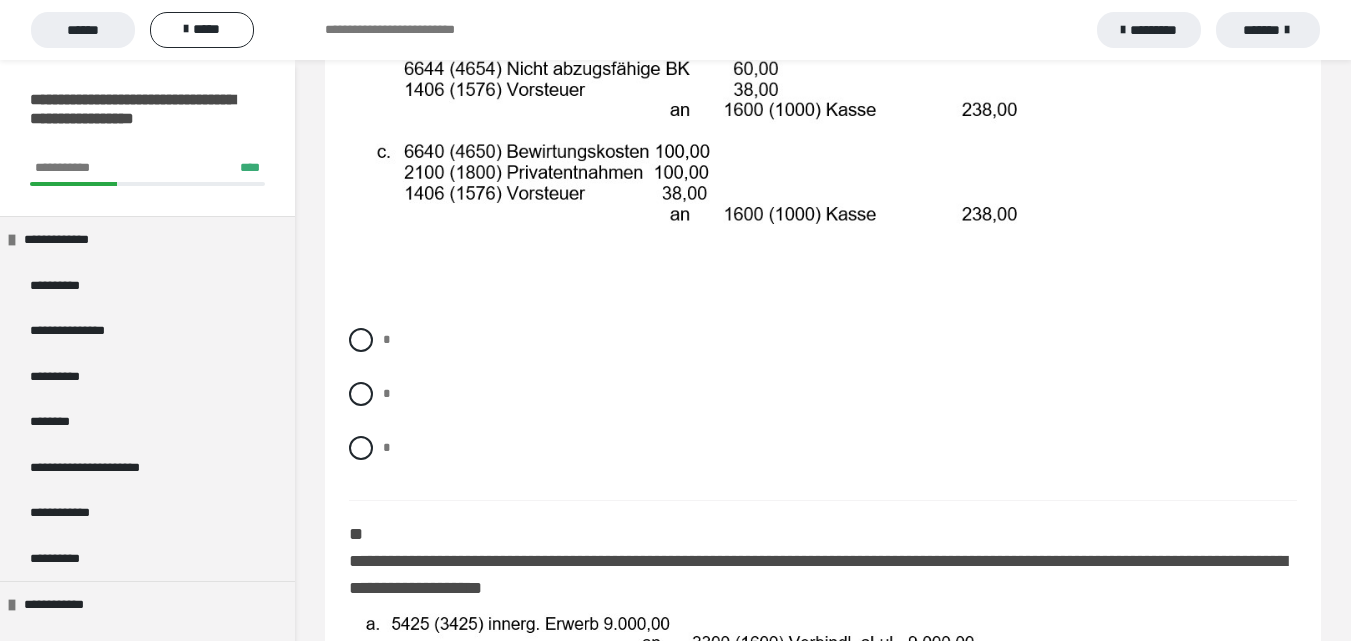 scroll, scrollTop: 700, scrollLeft: 0, axis: vertical 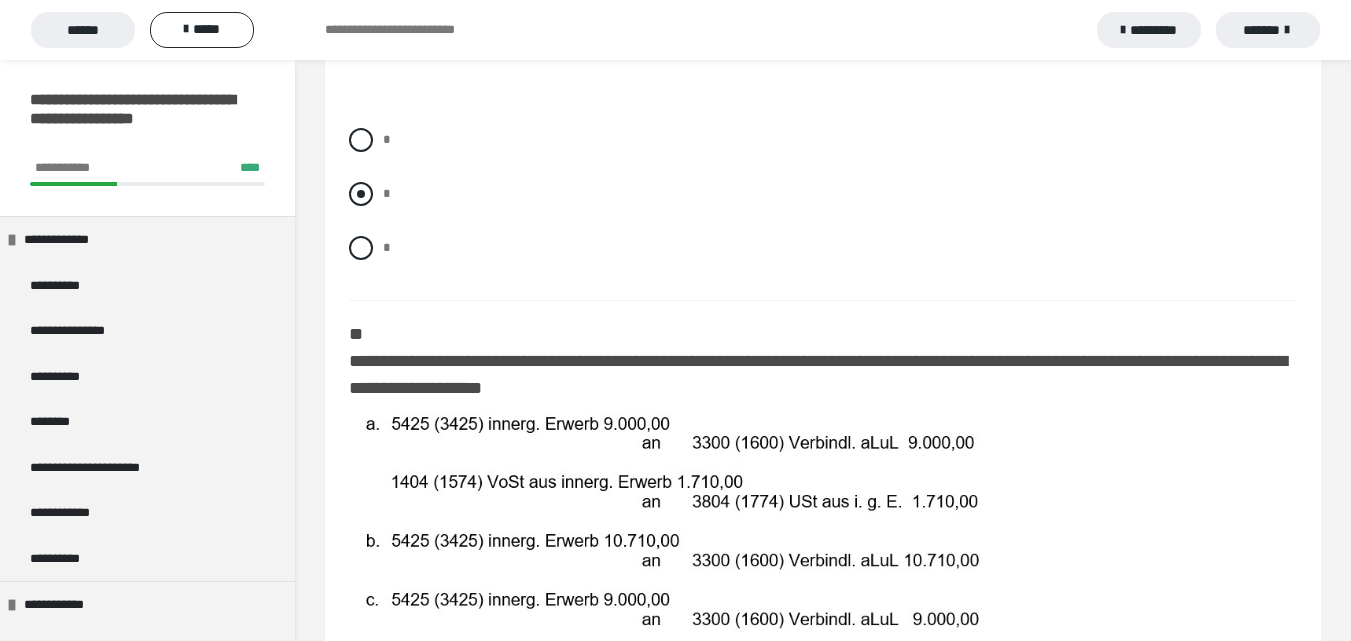 click at bounding box center (361, 194) 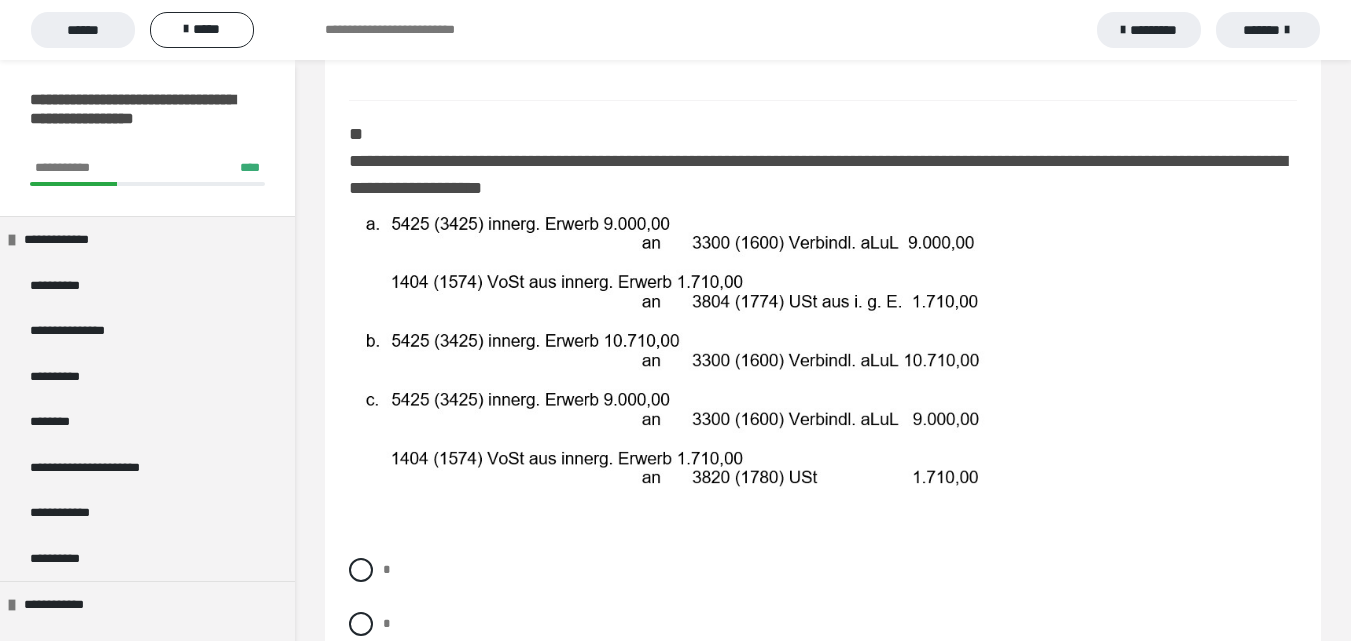 scroll, scrollTop: 1000, scrollLeft: 0, axis: vertical 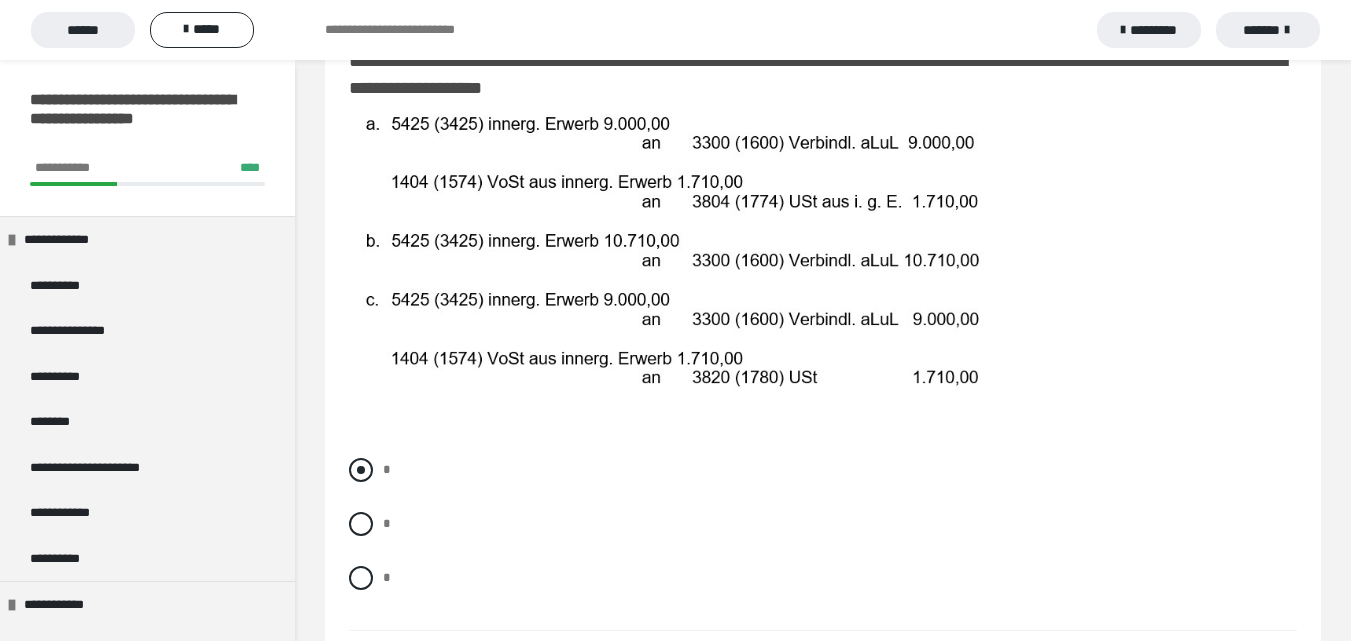 click at bounding box center (361, 470) 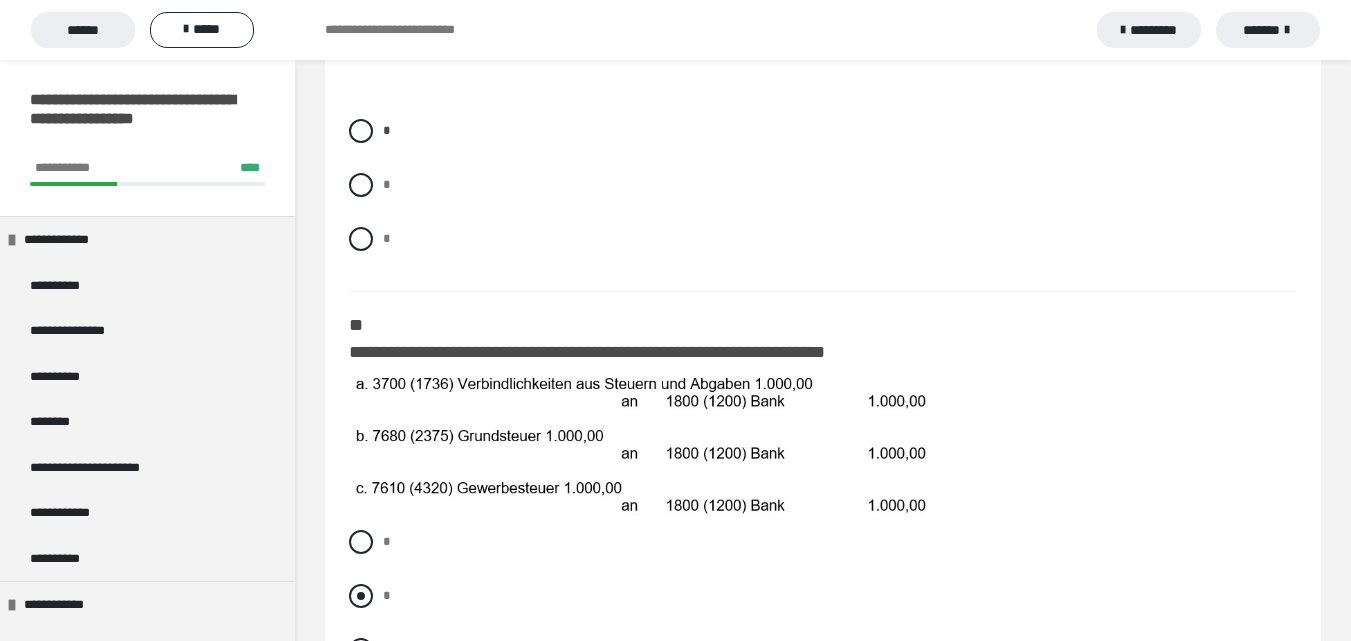 scroll, scrollTop: 1539, scrollLeft: 0, axis: vertical 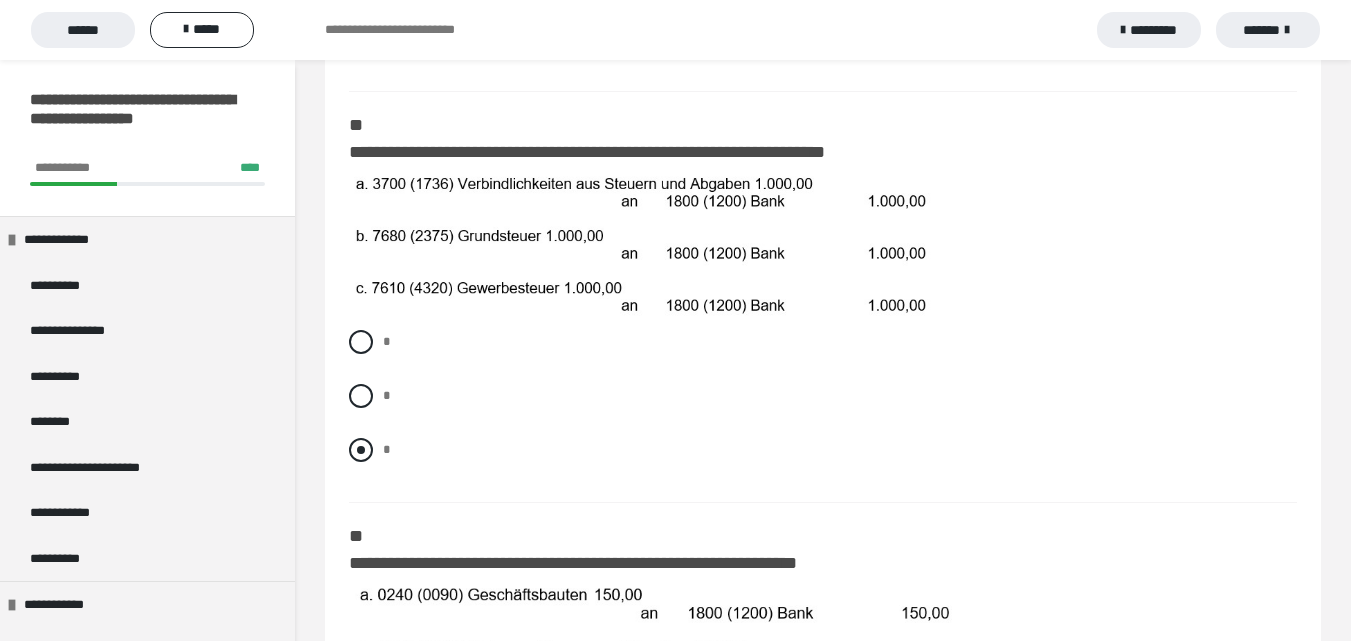 click at bounding box center [361, 450] 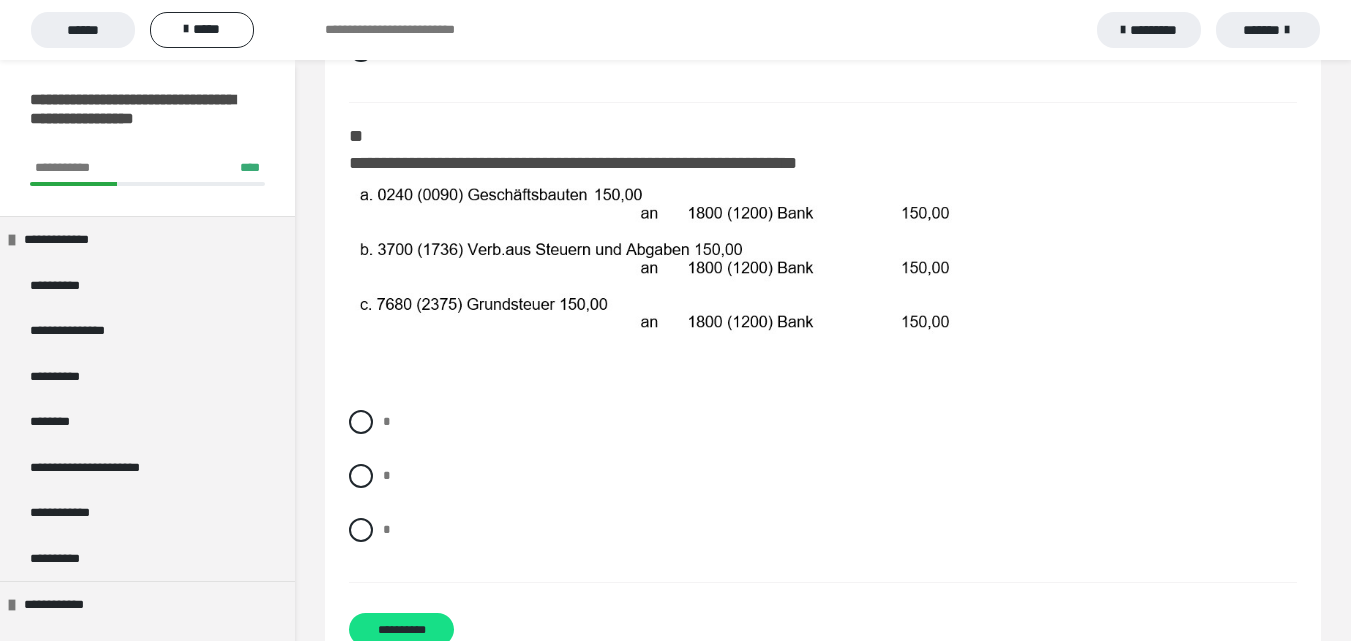 scroll, scrollTop: 2039, scrollLeft: 0, axis: vertical 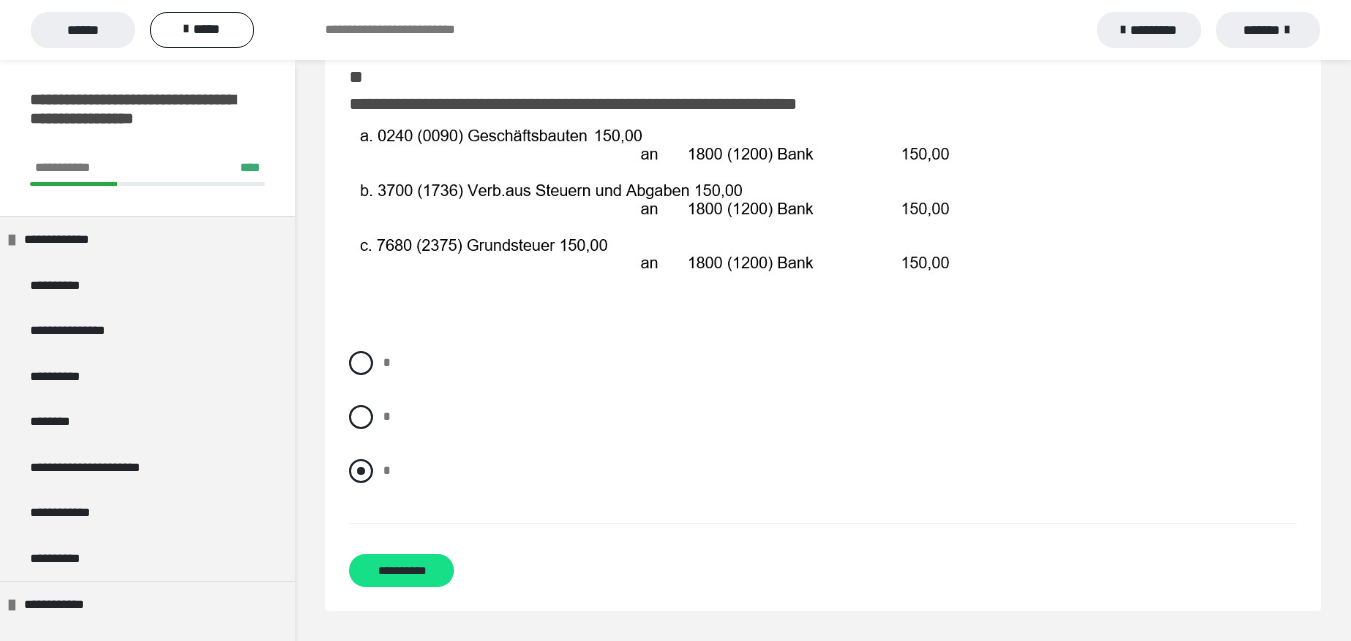 click at bounding box center (361, 471) 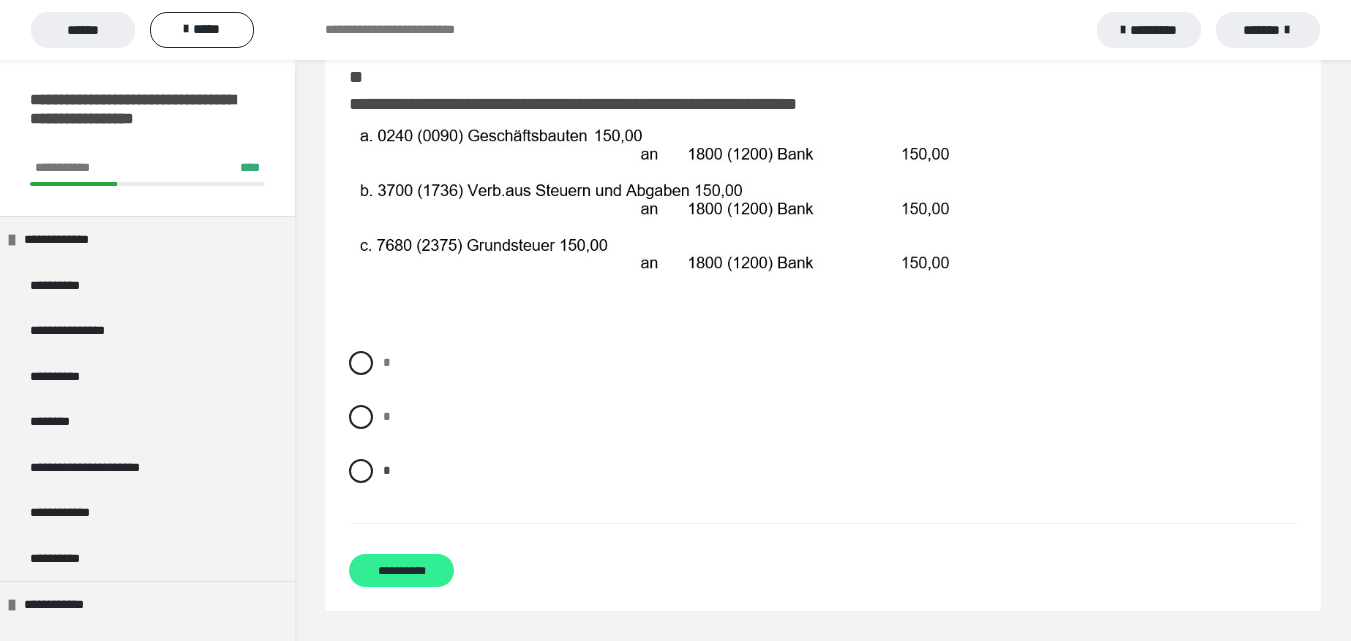 click on "**********" at bounding box center (401, 570) 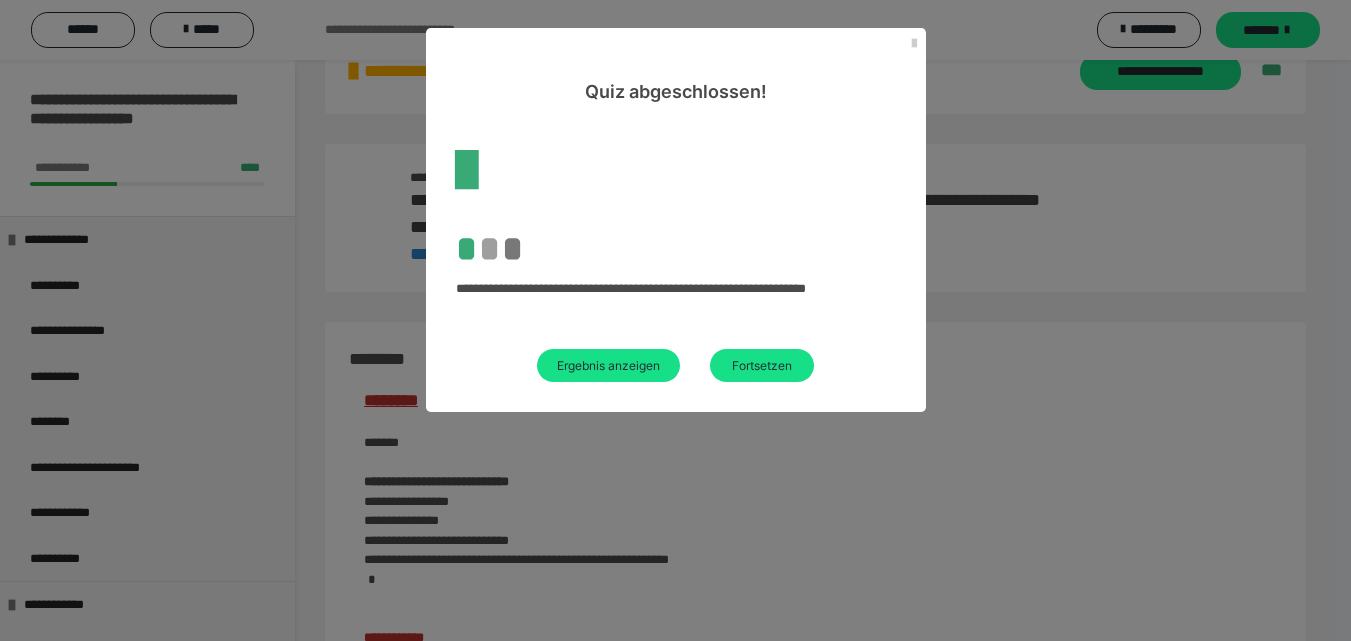 scroll, scrollTop: 2039, scrollLeft: 0, axis: vertical 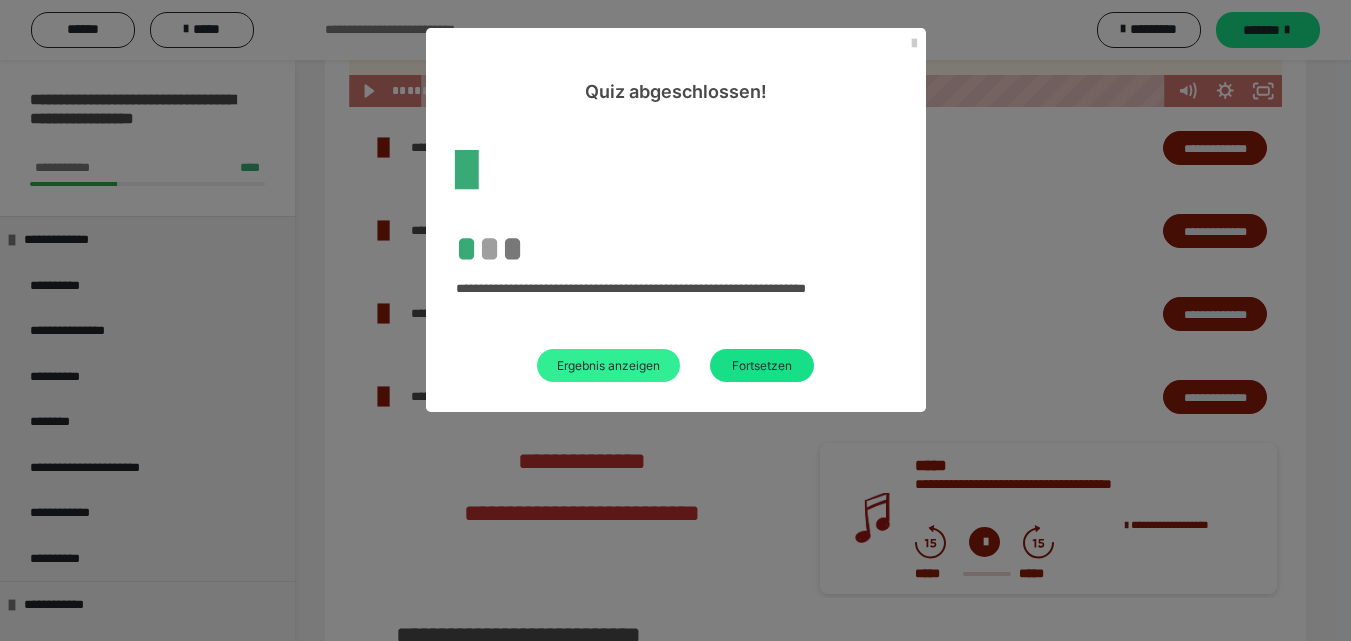 click on "Ergebnis anzeigen" at bounding box center [608, 365] 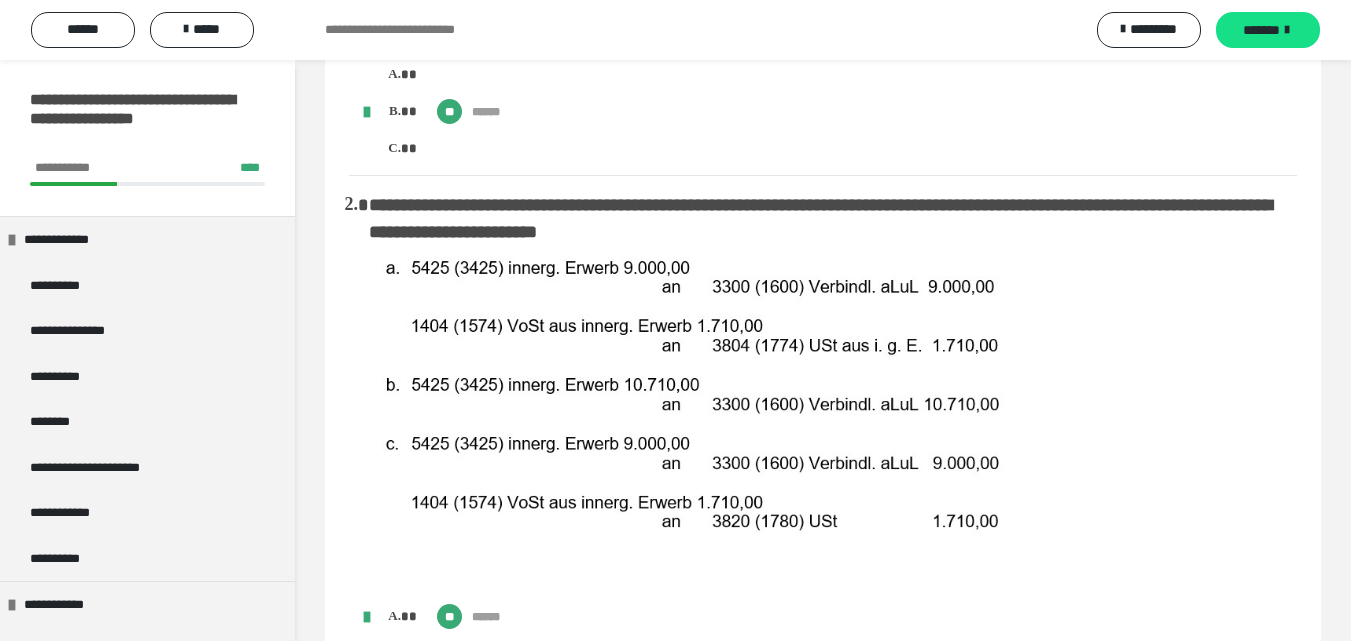 scroll, scrollTop: 0, scrollLeft: 0, axis: both 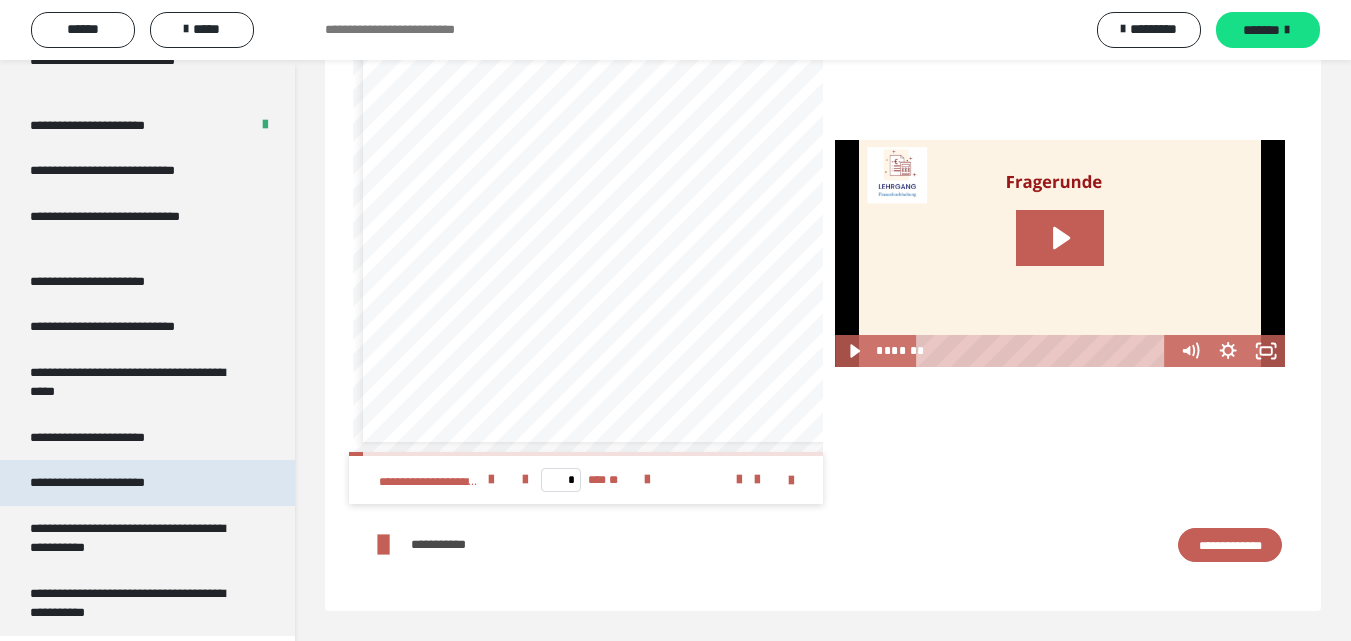 click on "**********" at bounding box center [111, 483] 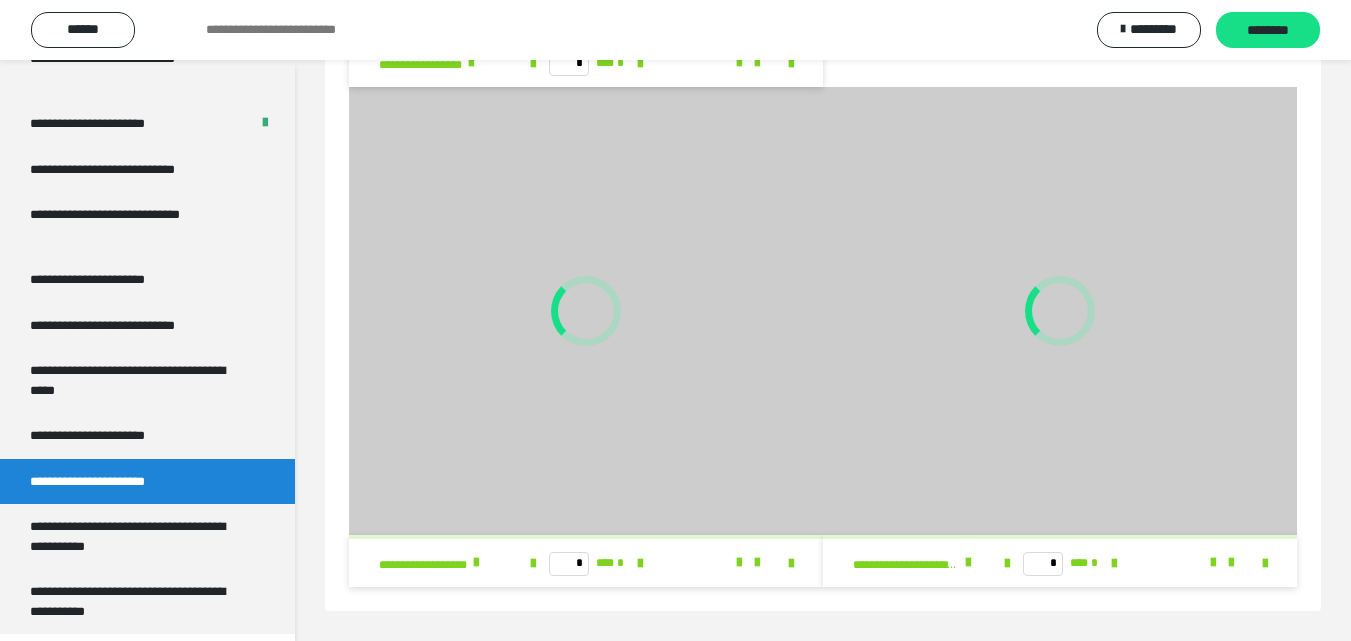 scroll, scrollTop: 2246, scrollLeft: 0, axis: vertical 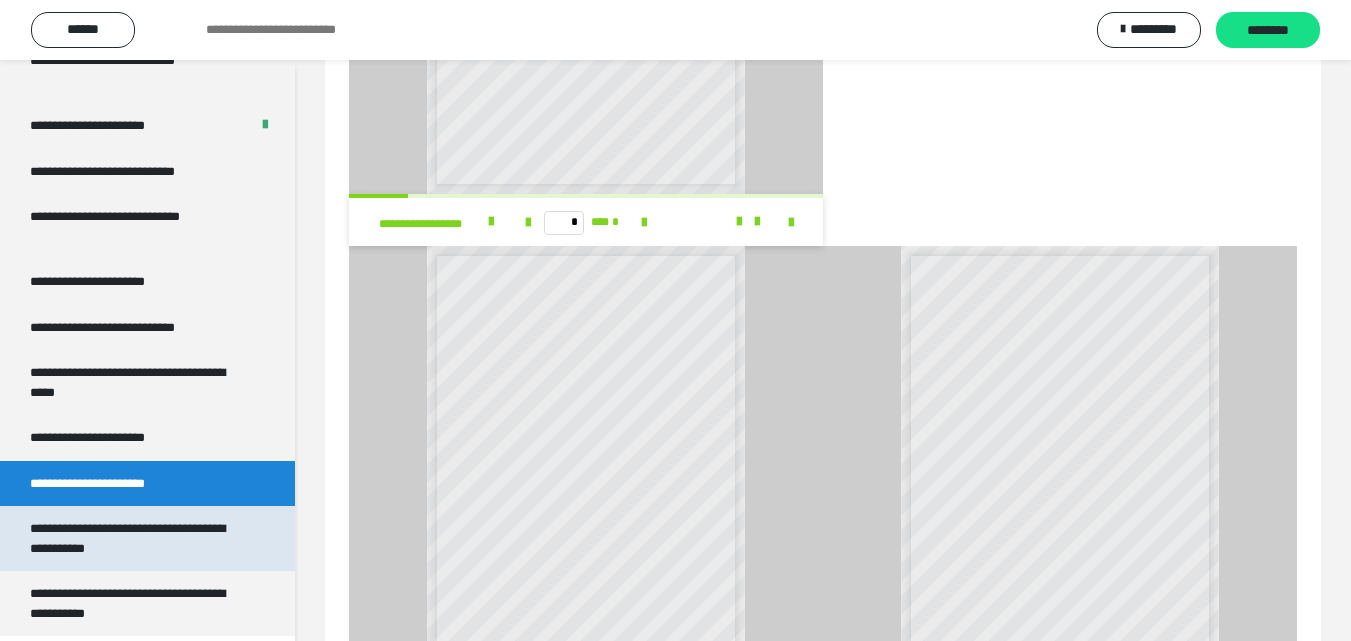 click on "**********" at bounding box center (132, 538) 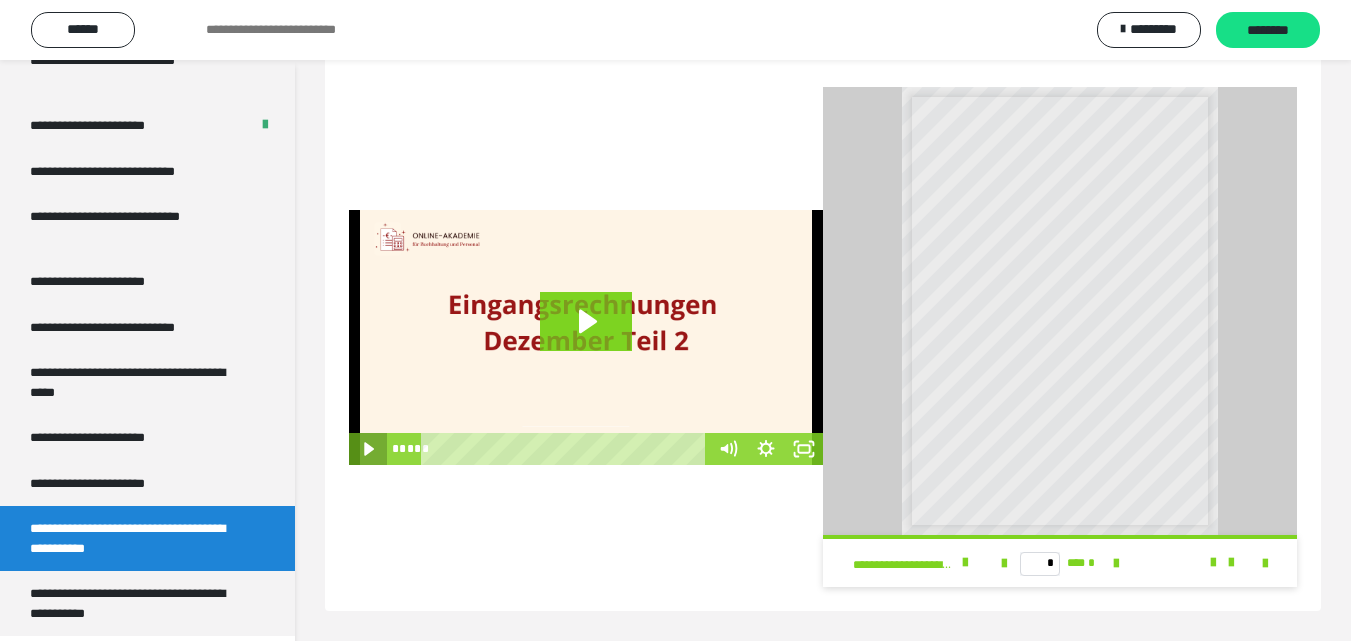 scroll, scrollTop: 0, scrollLeft: 0, axis: both 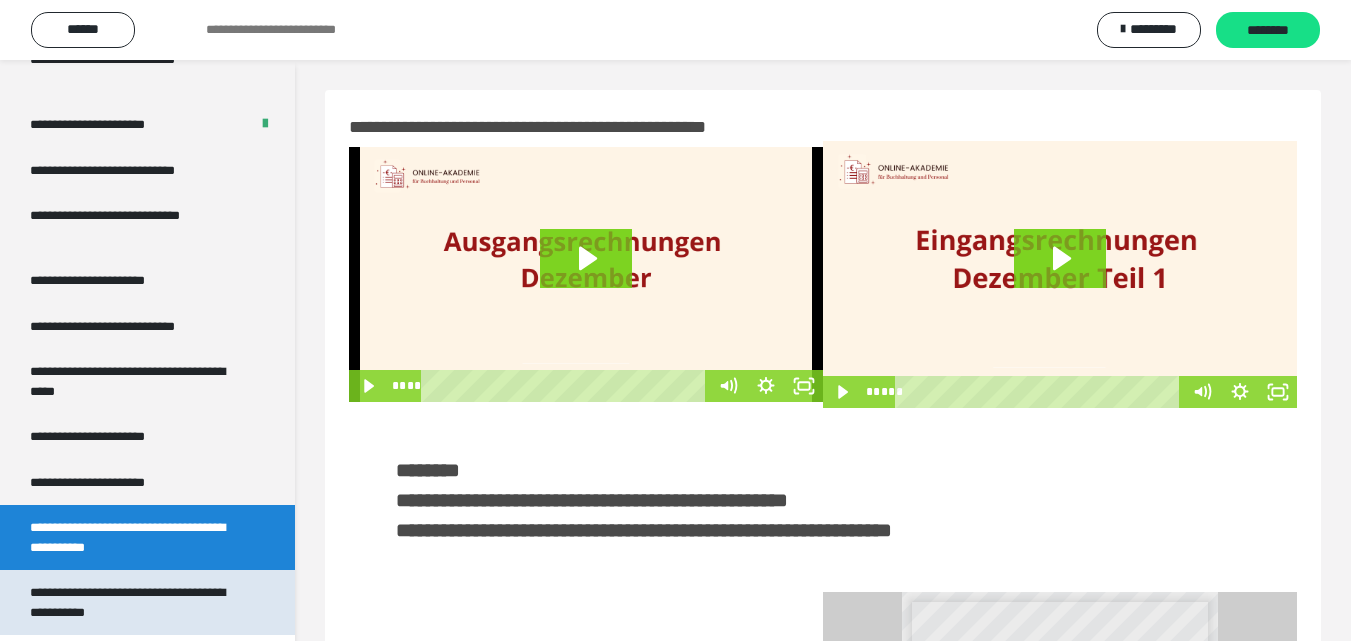 click on "**********" at bounding box center (132, 602) 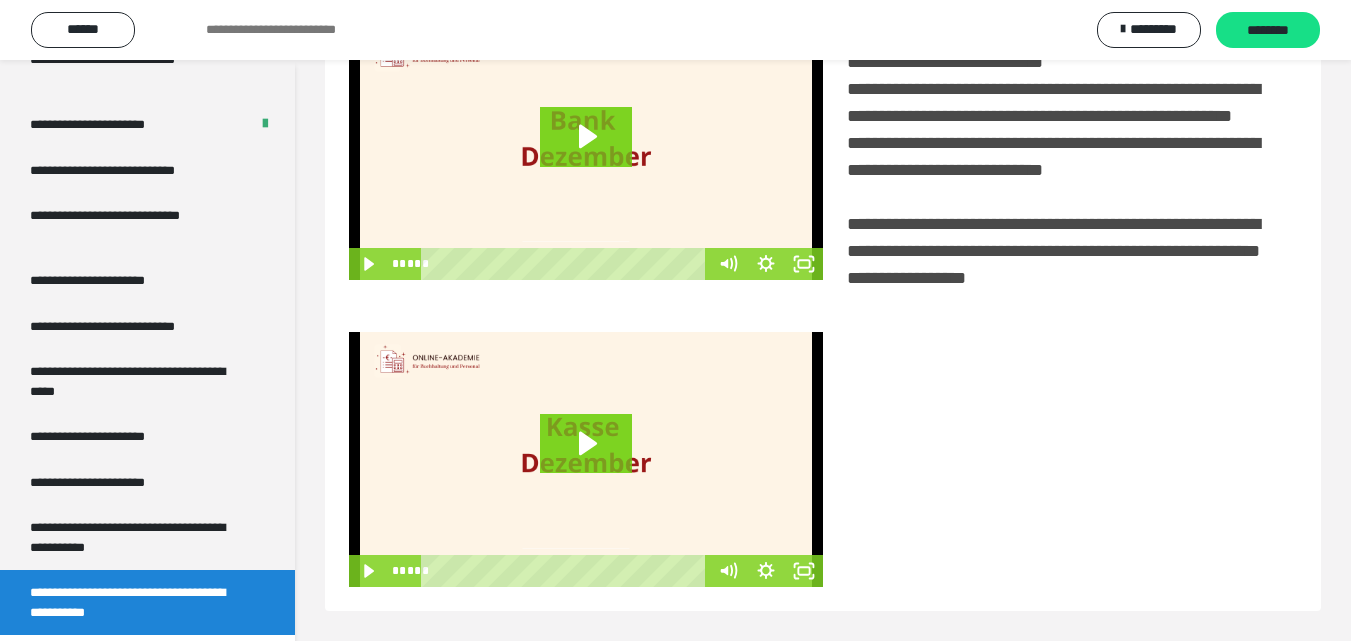 scroll, scrollTop: 503, scrollLeft: 0, axis: vertical 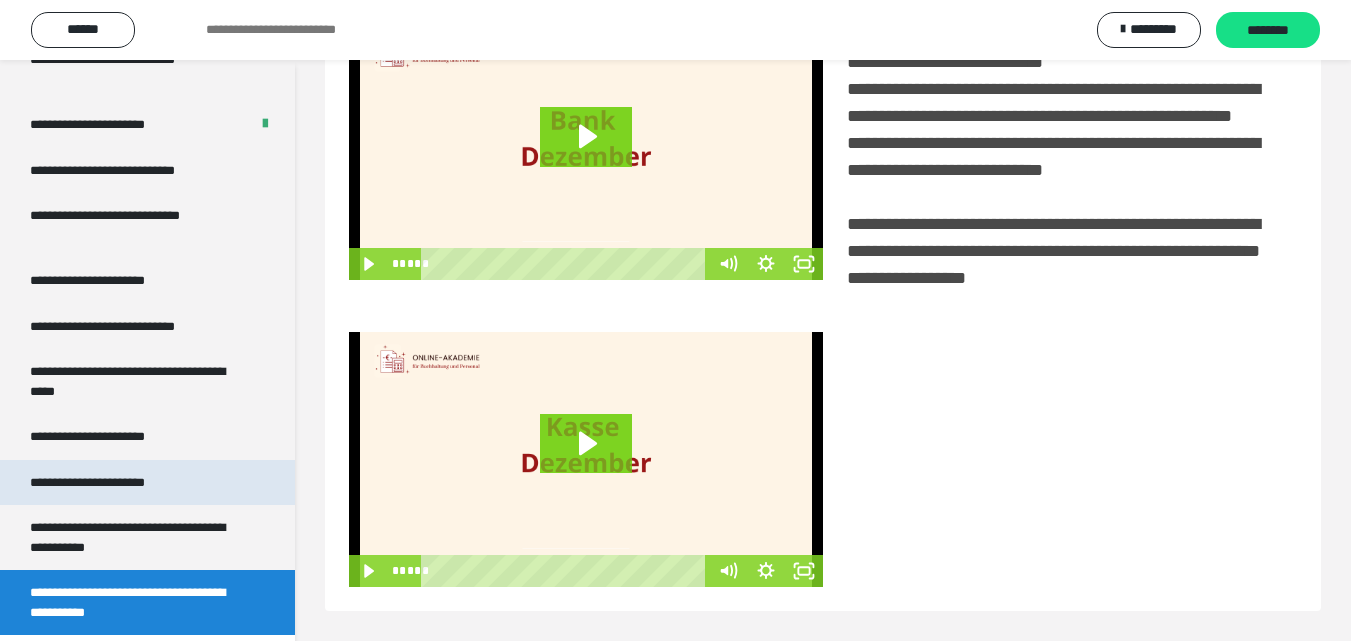 click on "**********" at bounding box center [111, 483] 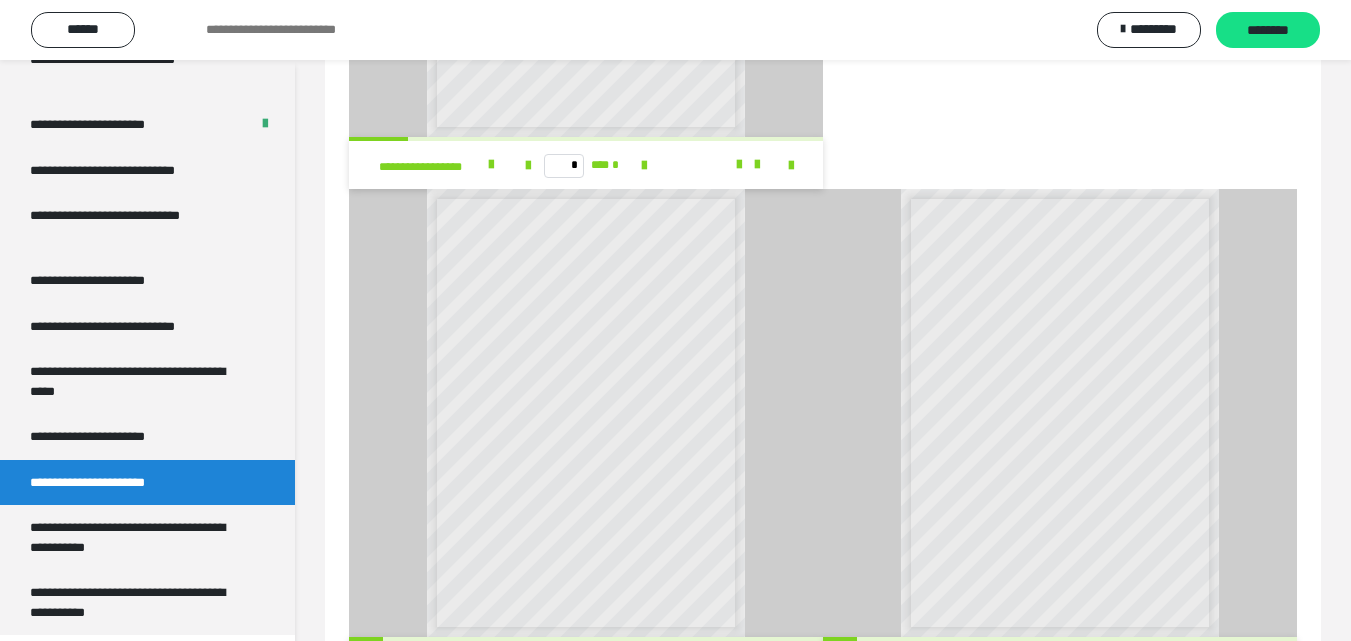 scroll, scrollTop: 2246, scrollLeft: 0, axis: vertical 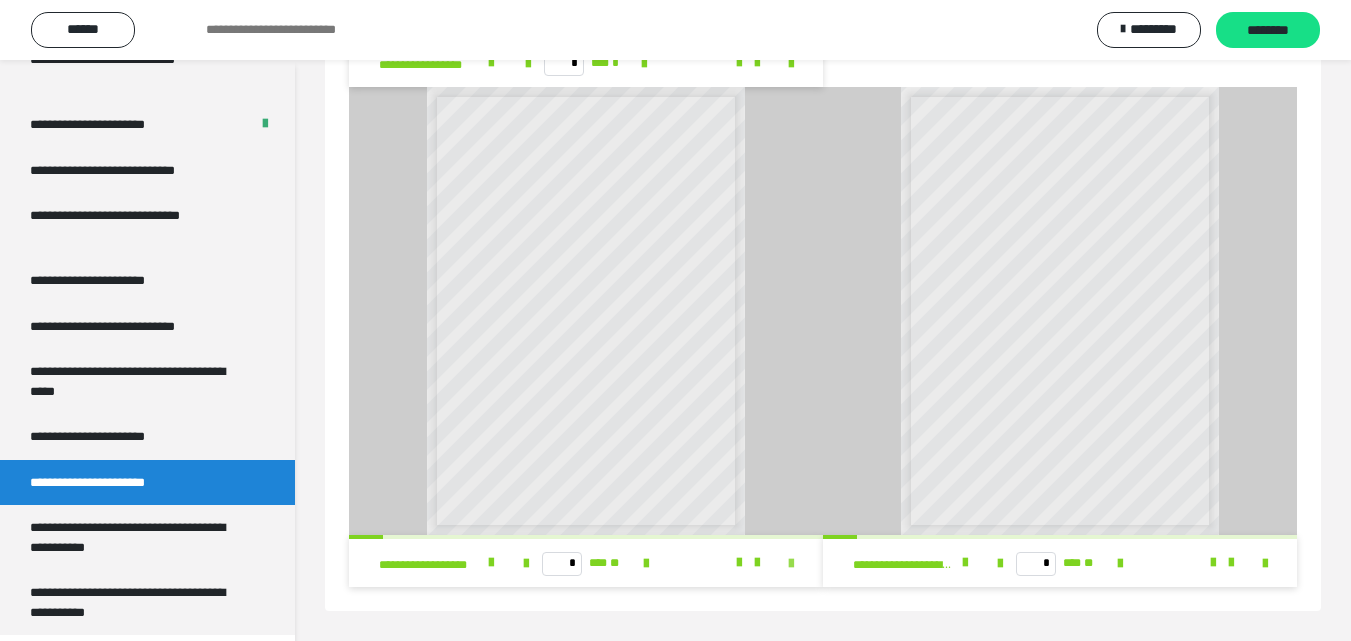 click at bounding box center (791, 564) 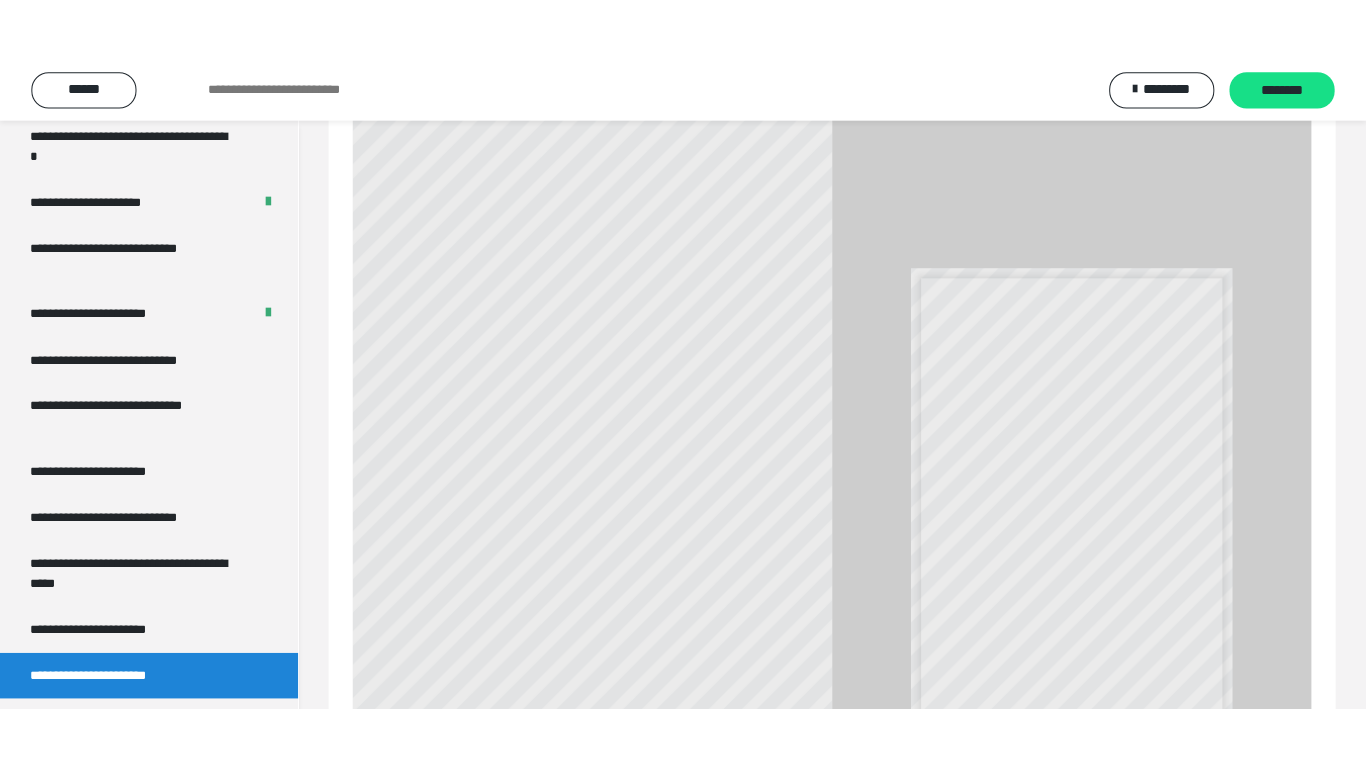 scroll, scrollTop: 2120, scrollLeft: 0, axis: vertical 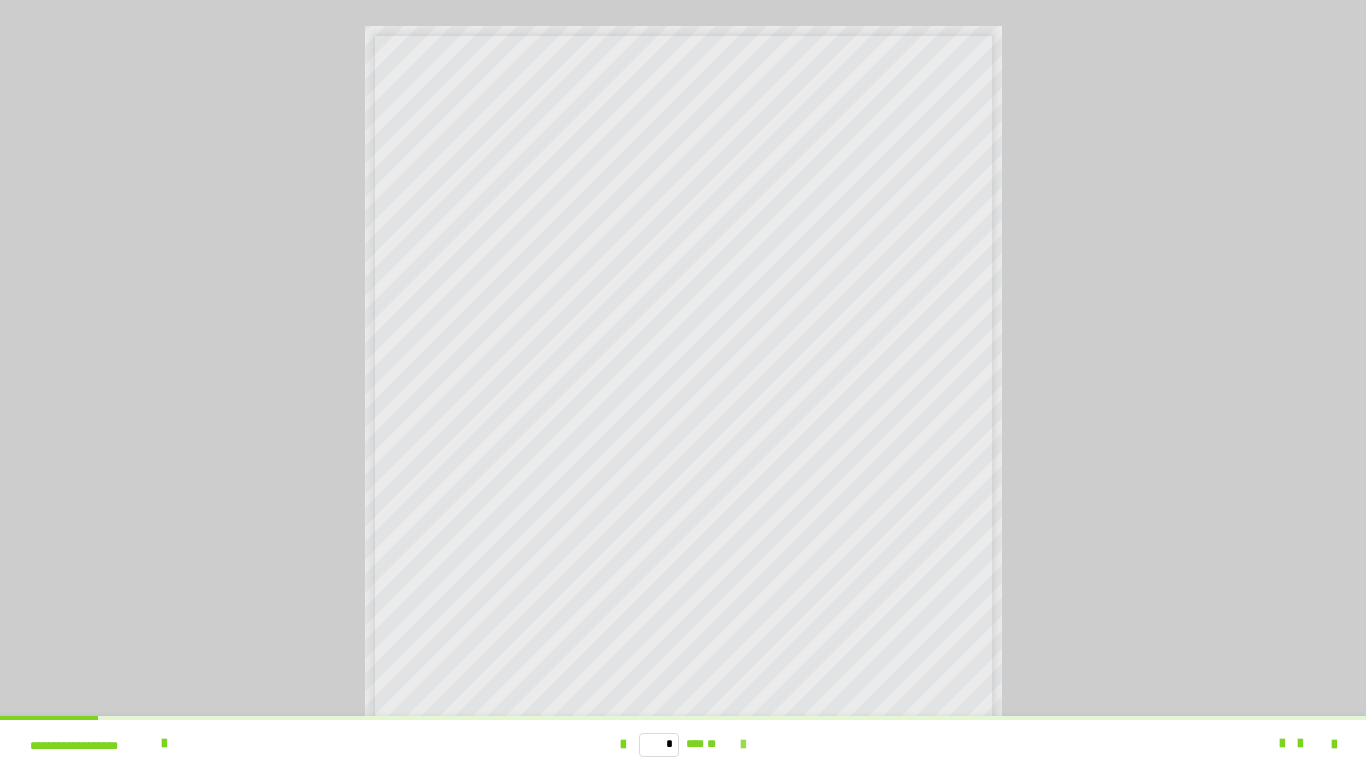 click at bounding box center (743, 745) 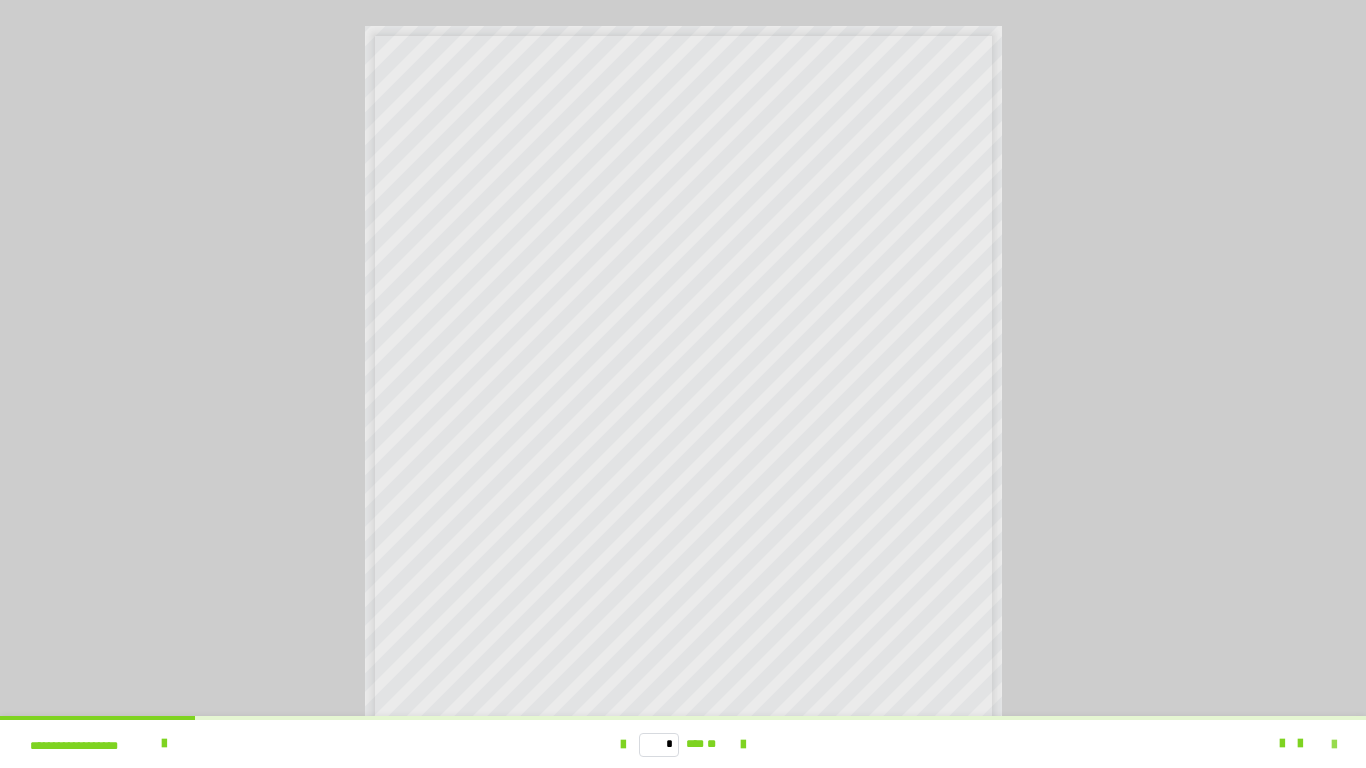 click at bounding box center [1334, 745] 